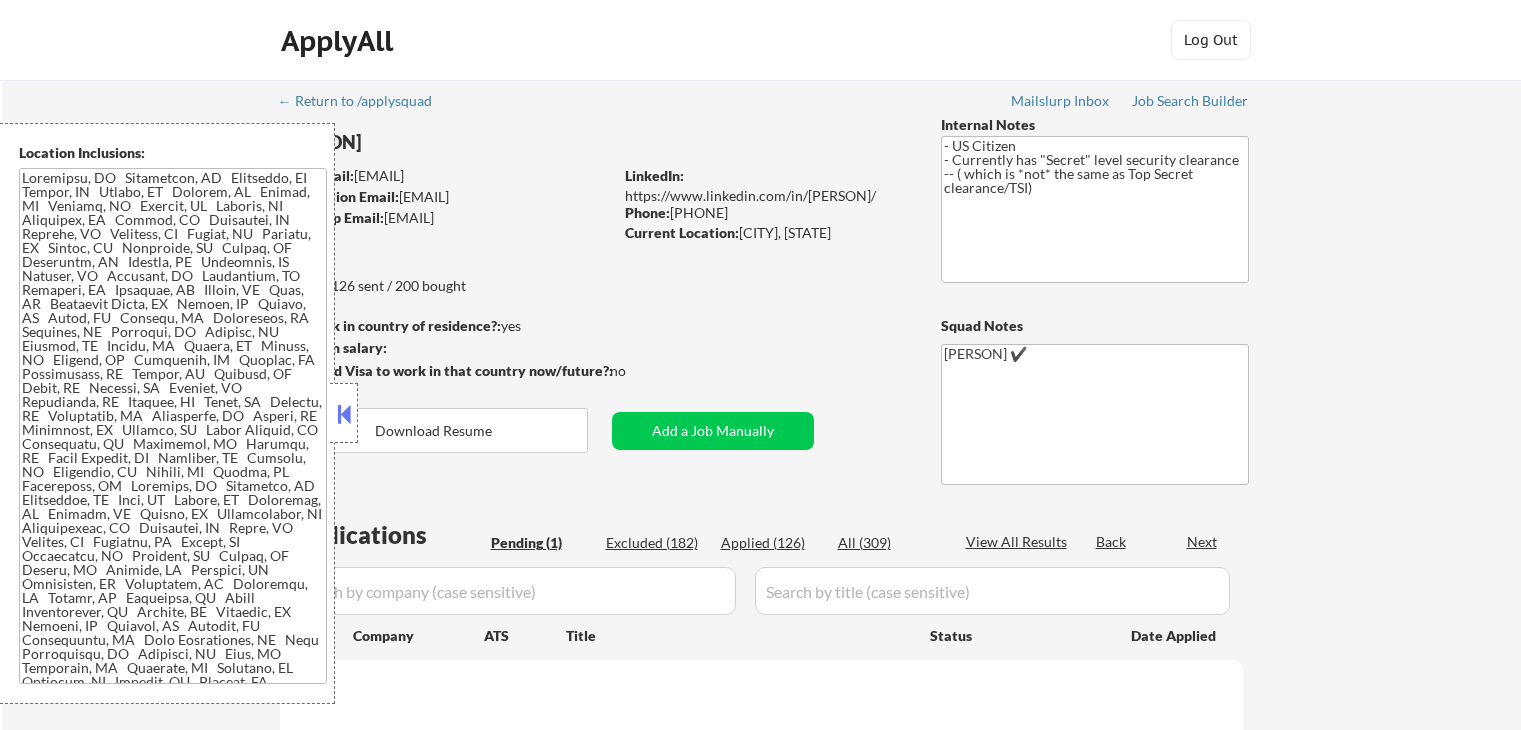 scroll, scrollTop: 0, scrollLeft: 0, axis: both 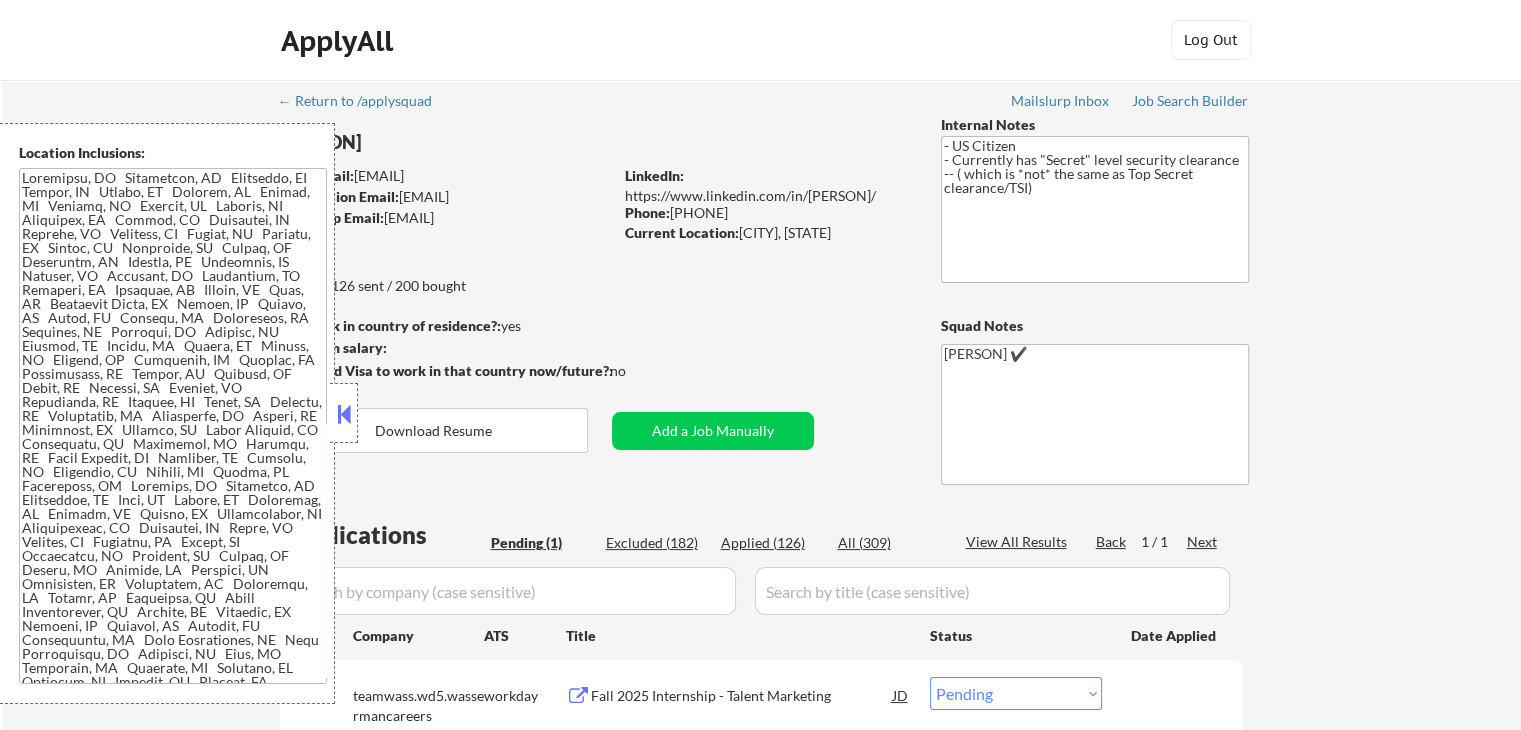 click on "← Return to /applysquad Mailslurp Inbox Job Search Builder [PERSON] User Email:  [EMAIL] Application Email:  [EMAIL] Mailslurp Email:  [EMAIL] LinkedIn:   https://www.linkedin.com/in/[PERSON]/
Phone:  [PHONE] Current Location:  [CITY], [STATE] Applies:  126 sent / 200 bought Internal Notes - US Citizen
- Currently has "Secret" level security clearance -- ( which is *not* the same as Top Secret clearance/TSI) Can work in country of residence?:  yes Squad Notes Minimum salary:   Will need Visa to work in that country now/future?:   no Download Resume Add a Job Manually [PERSON] ✔️ Applications Pending (1) Excluded (182) Applied (126) All (309) View All Results Back 1 / 1
Next Company ATS Title Status Date Applied #1 teamwass.wd5.wassermancareers workday Fall 2025 Internship - Talent Marketing JD Choose an option... Pending Applied Excluded (Questions) Excluded (Expired) Excluded (Location) Excluded (Bad Match) Excluded (Blocklist)" at bounding box center [762, 447] 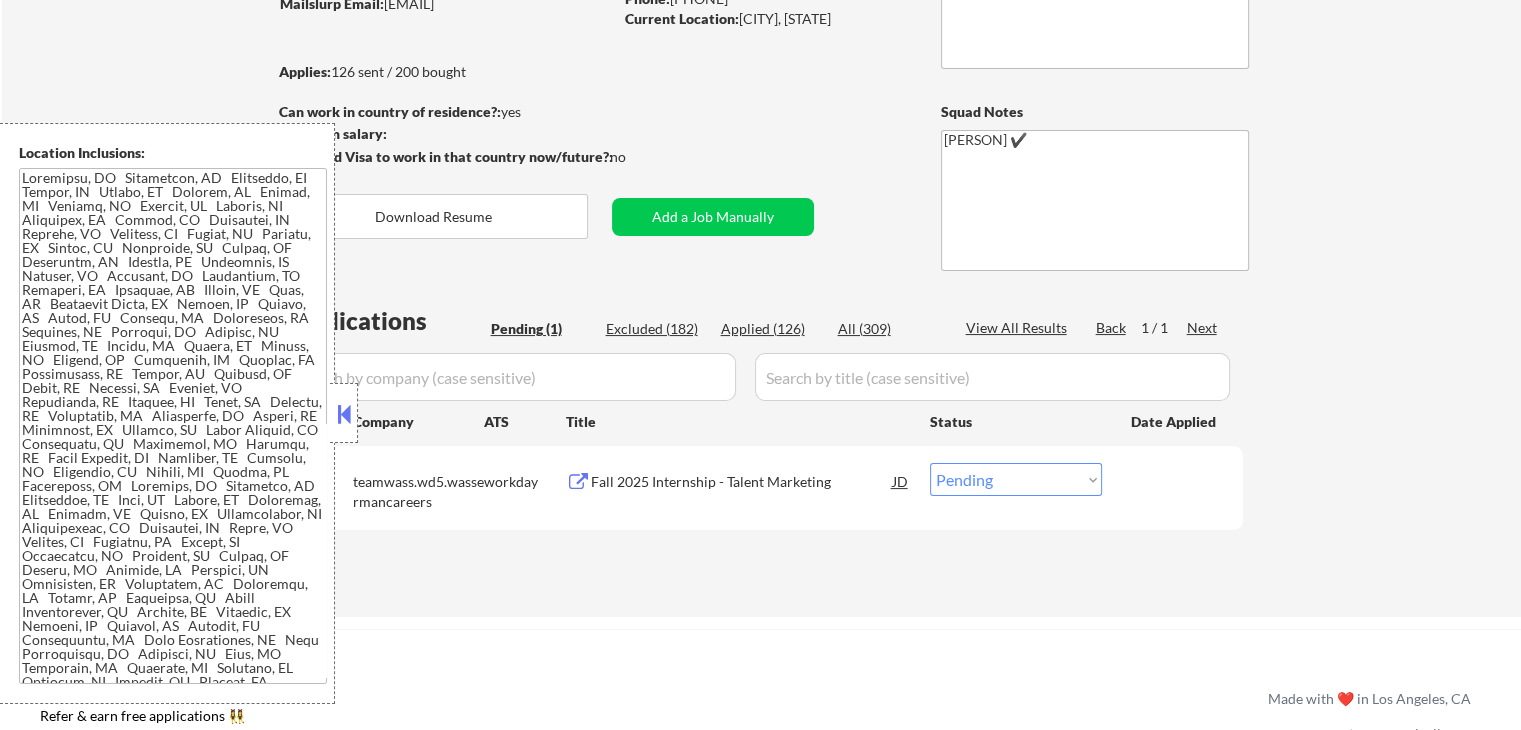 scroll, scrollTop: 300, scrollLeft: 0, axis: vertical 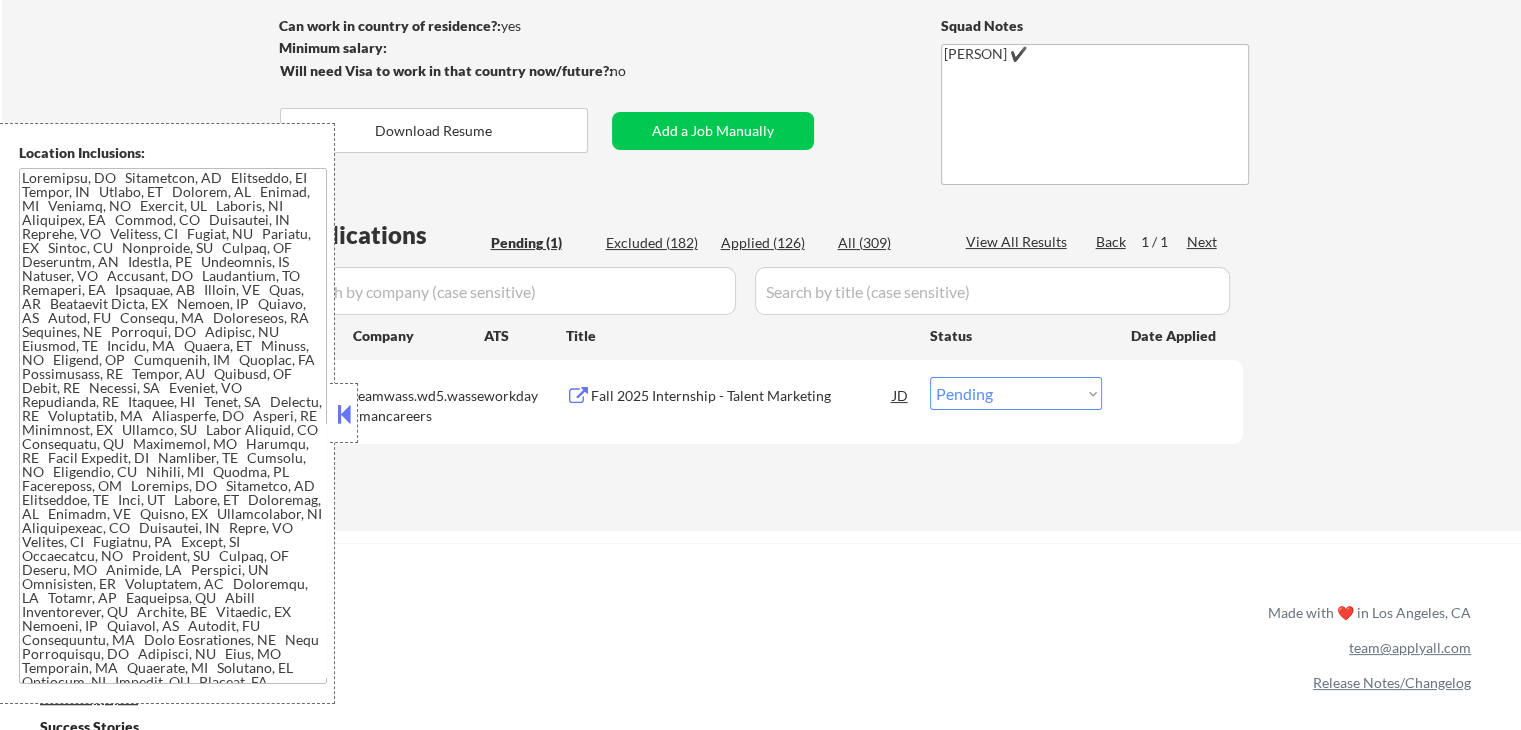 click at bounding box center (344, 414) 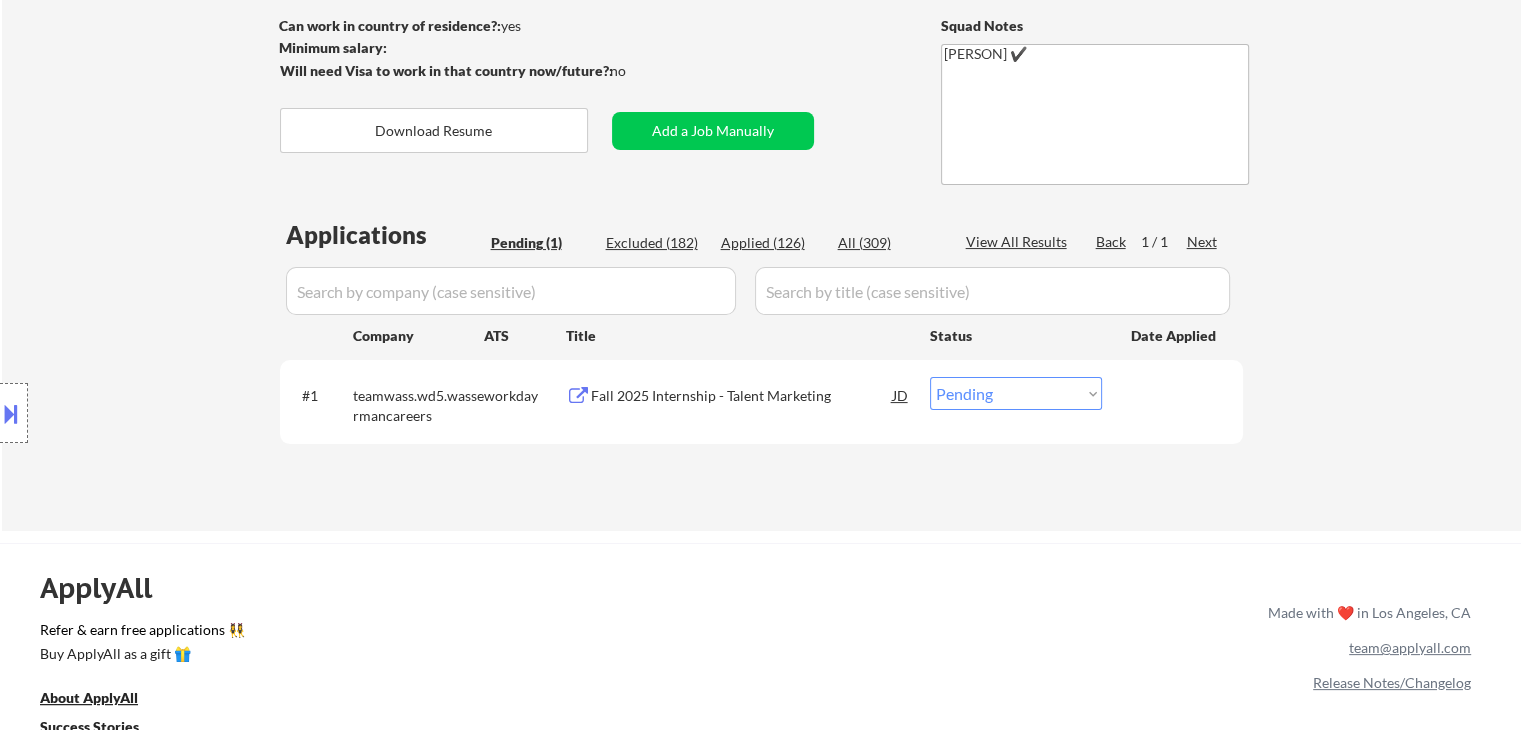 scroll, scrollTop: 0, scrollLeft: 0, axis: both 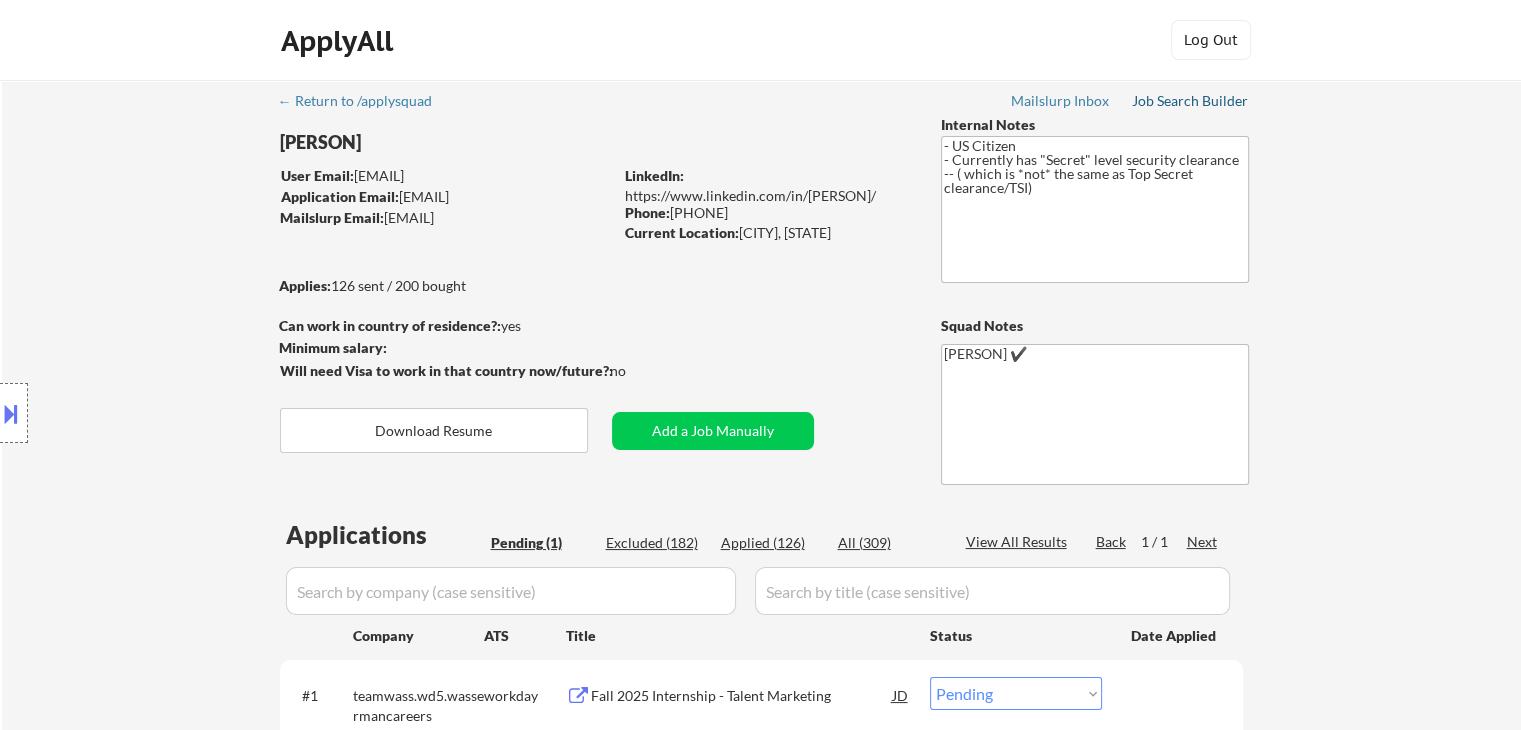 click on "Job Search Builder" at bounding box center [1190, 101] 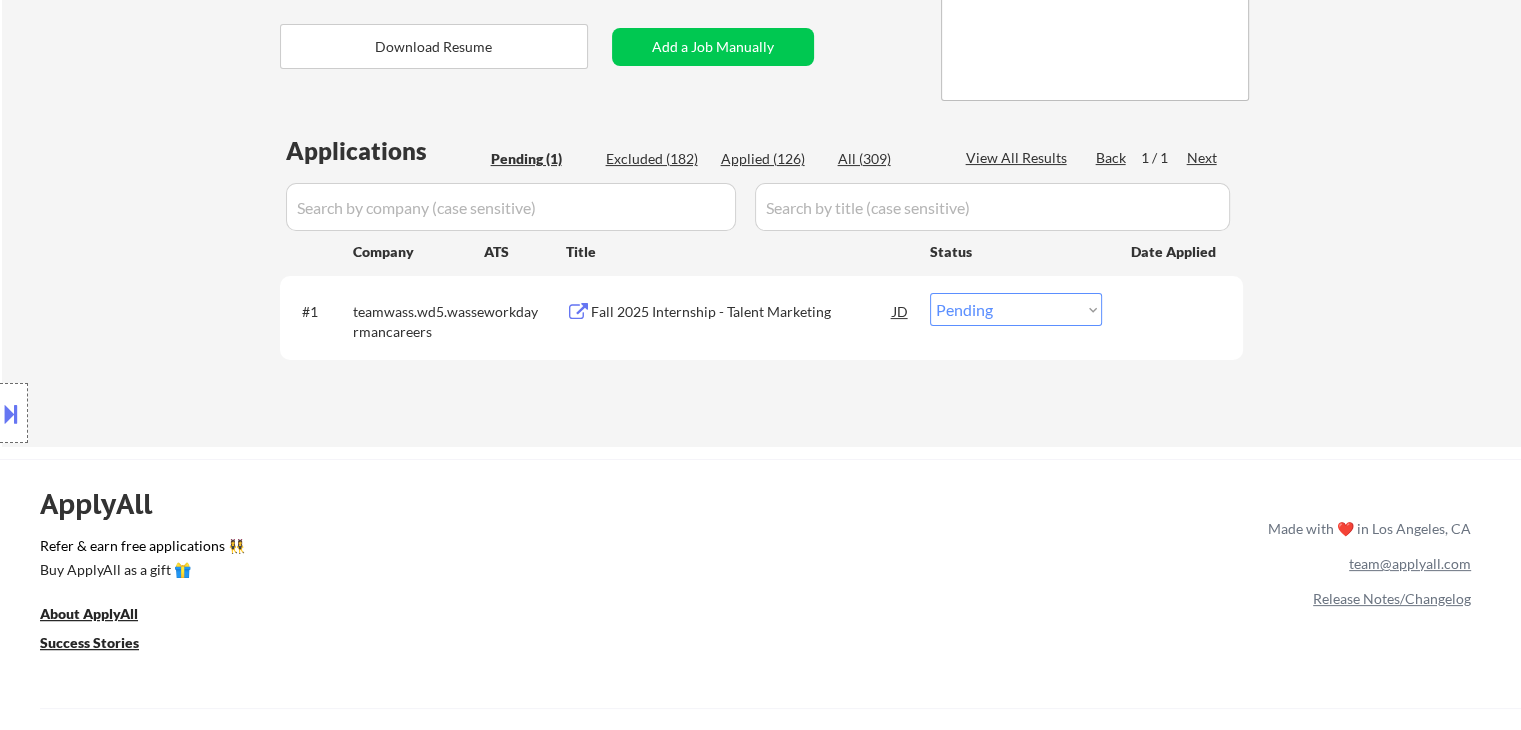 scroll, scrollTop: 500, scrollLeft: 0, axis: vertical 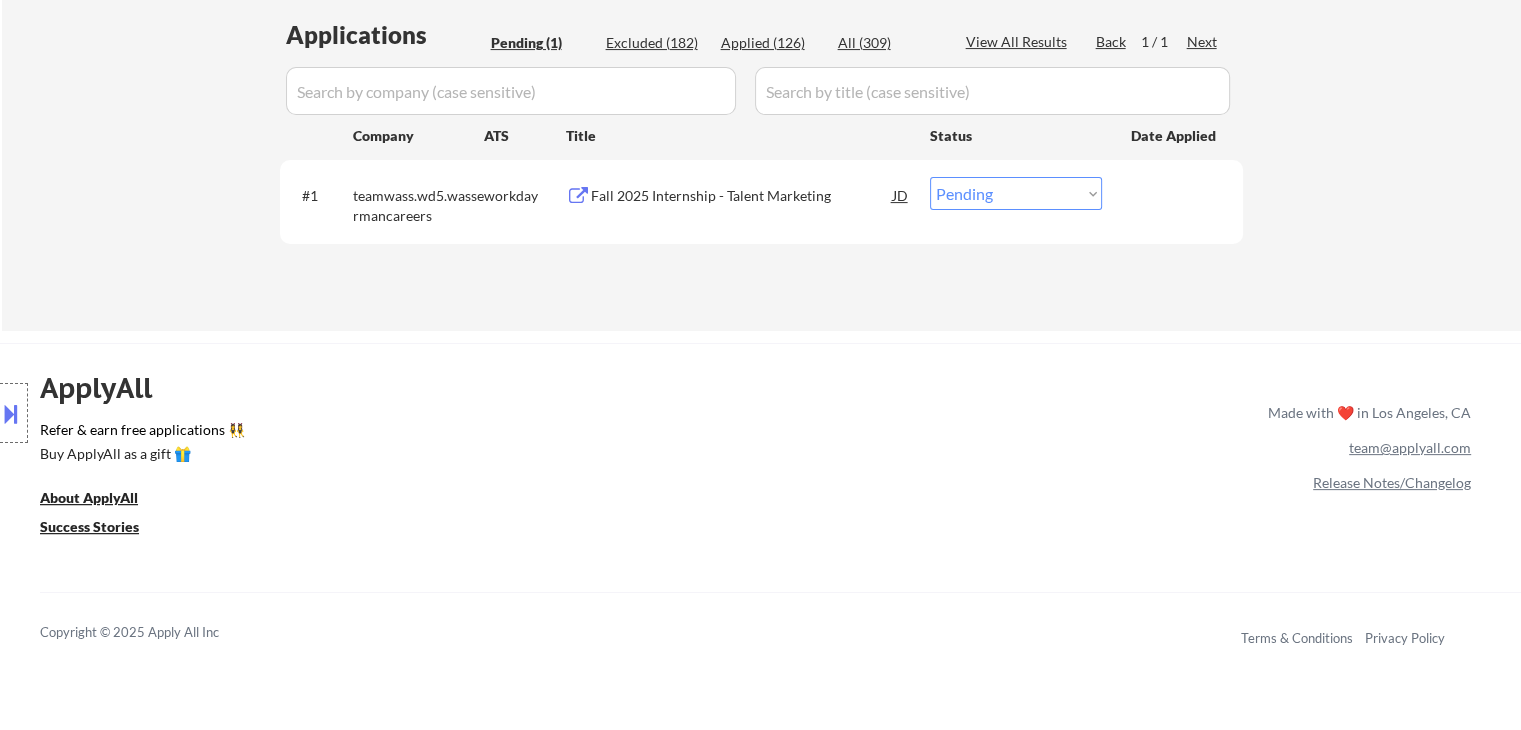 click on "Fall 2025 Internship - Talent Marketing" at bounding box center (742, 196) 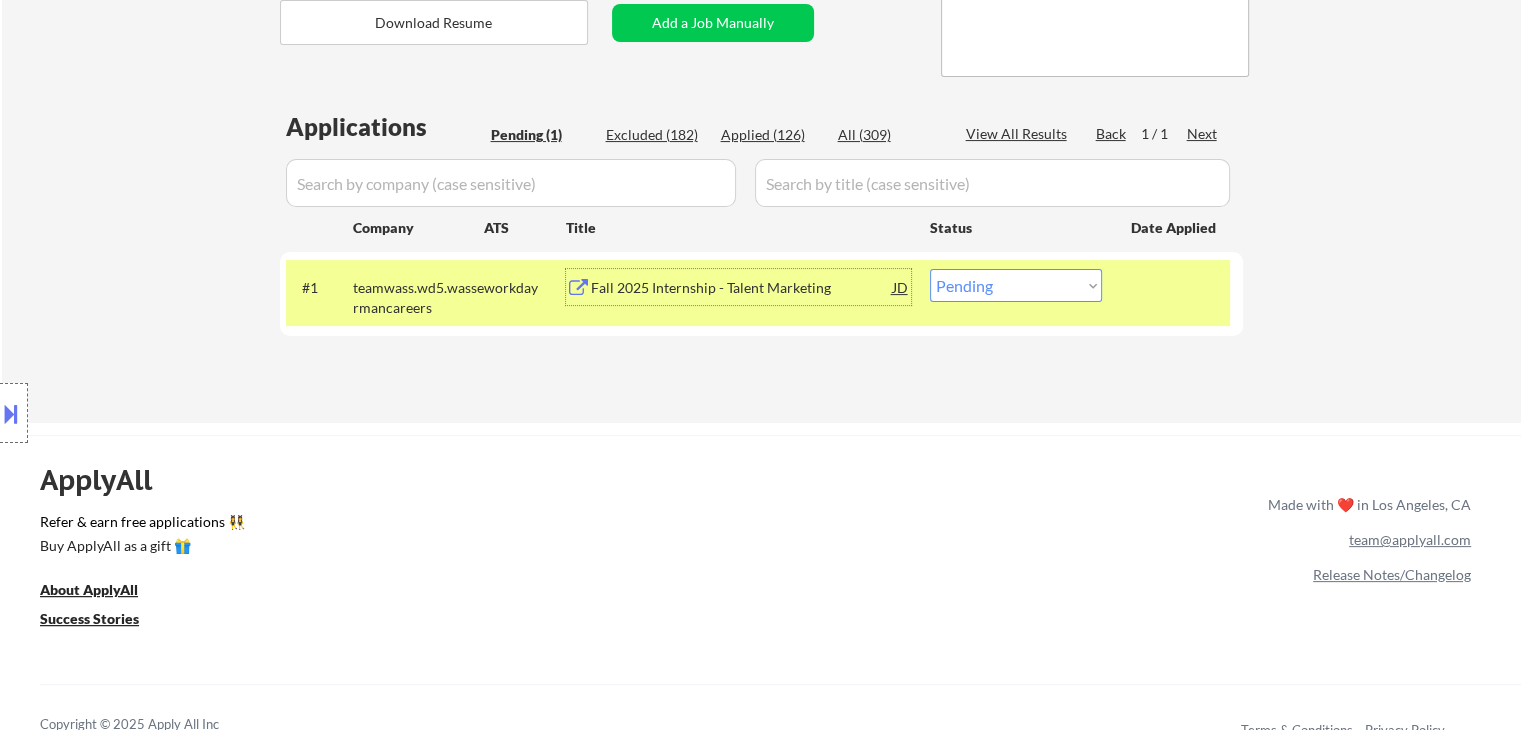 scroll, scrollTop: 300, scrollLeft: 0, axis: vertical 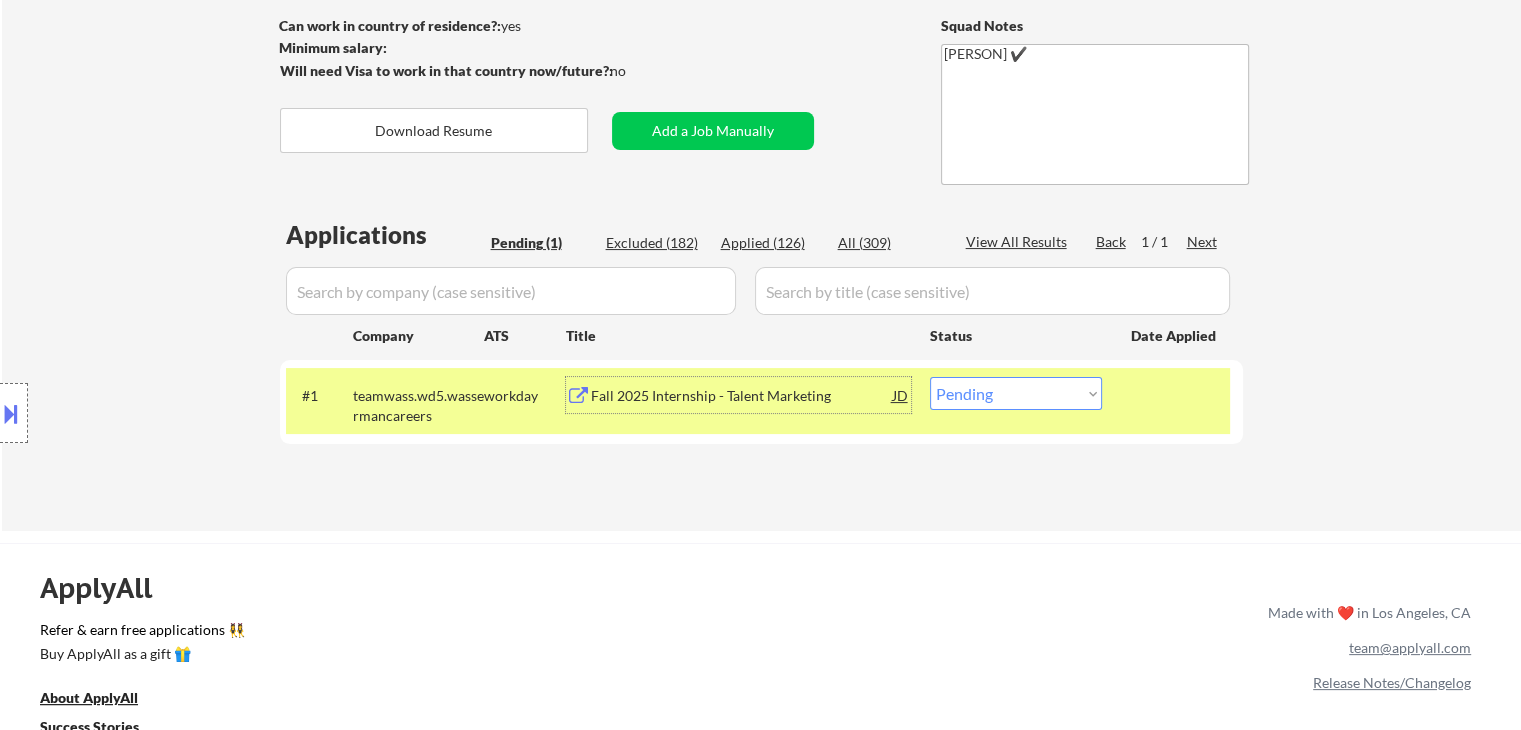 click on "Applied (126)" at bounding box center [771, 243] 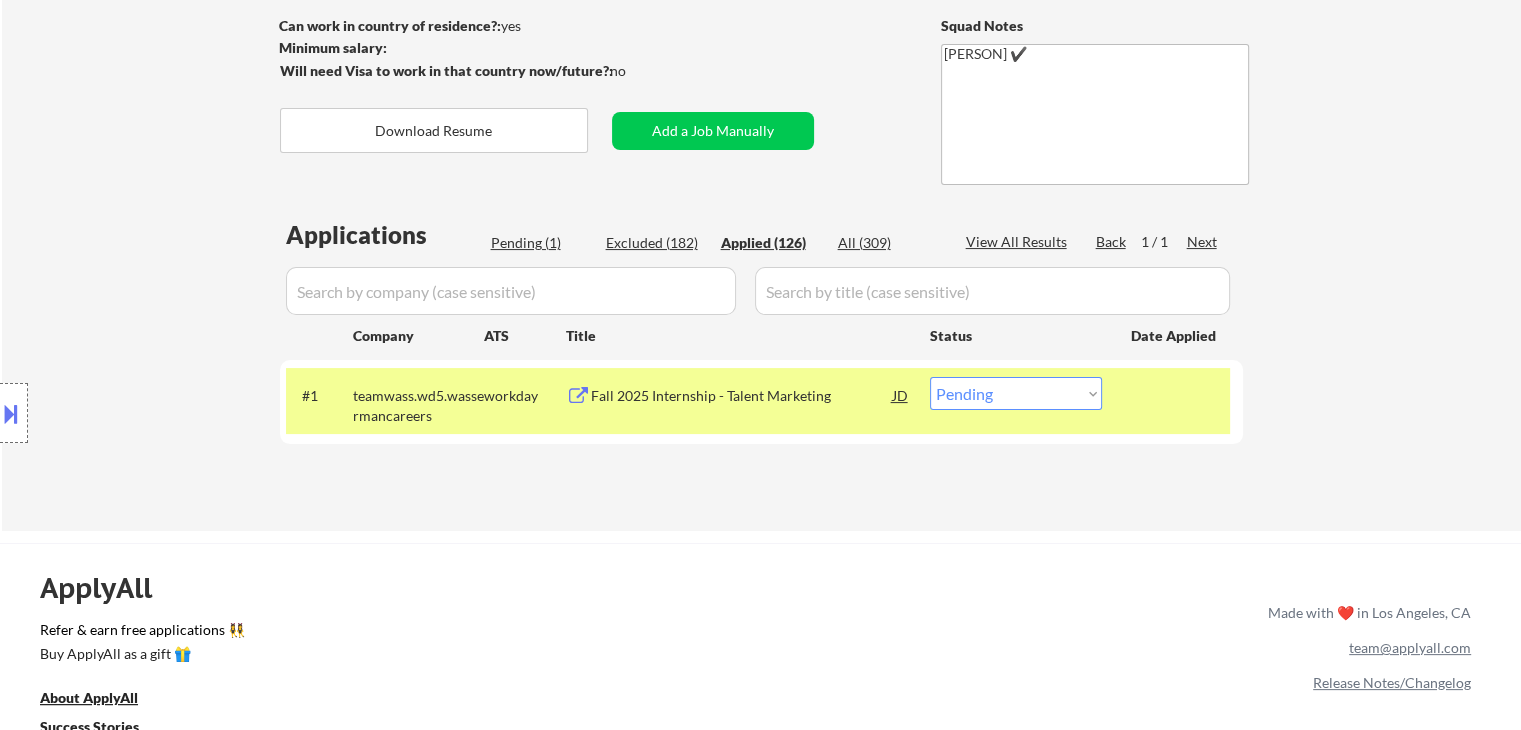 select on ""applied"" 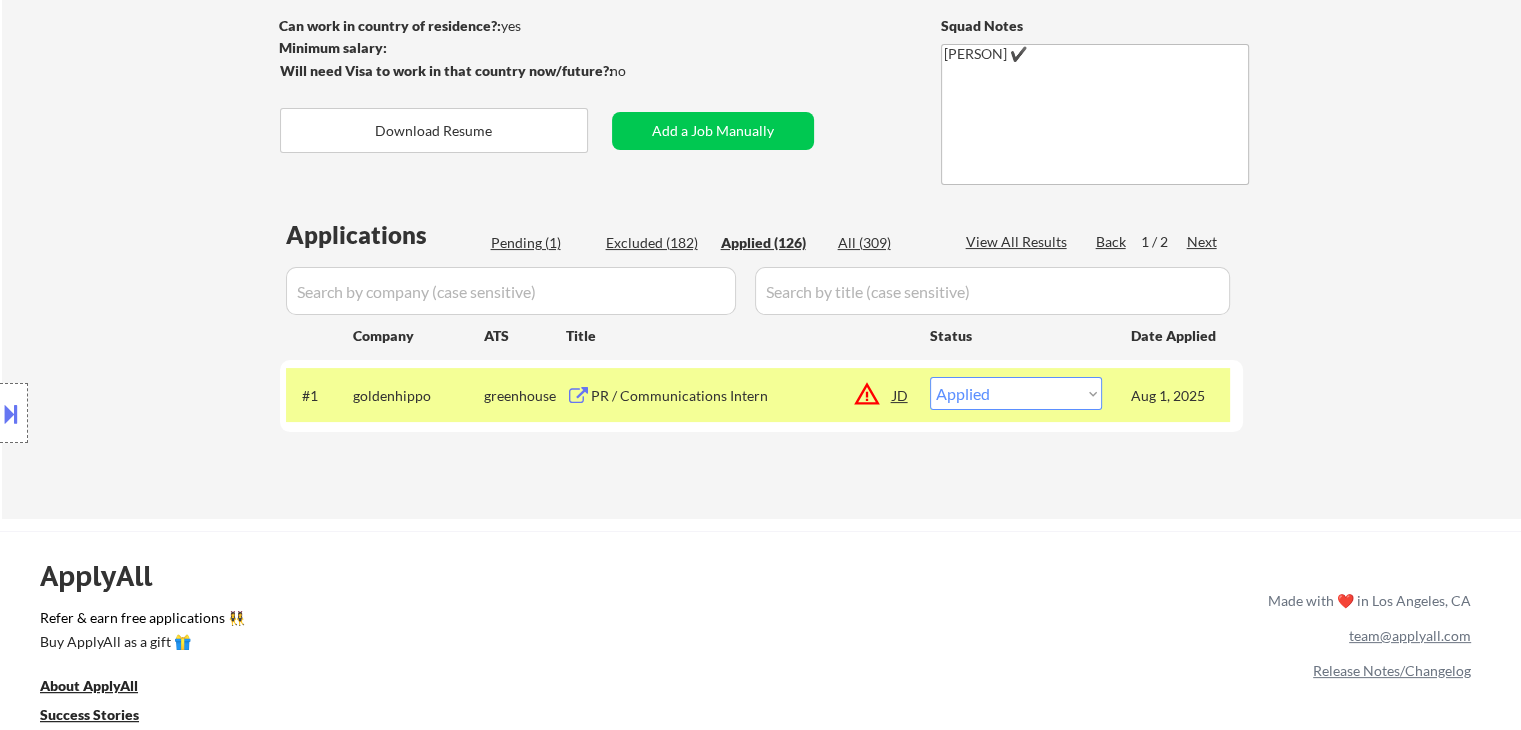 select on ""applied"" 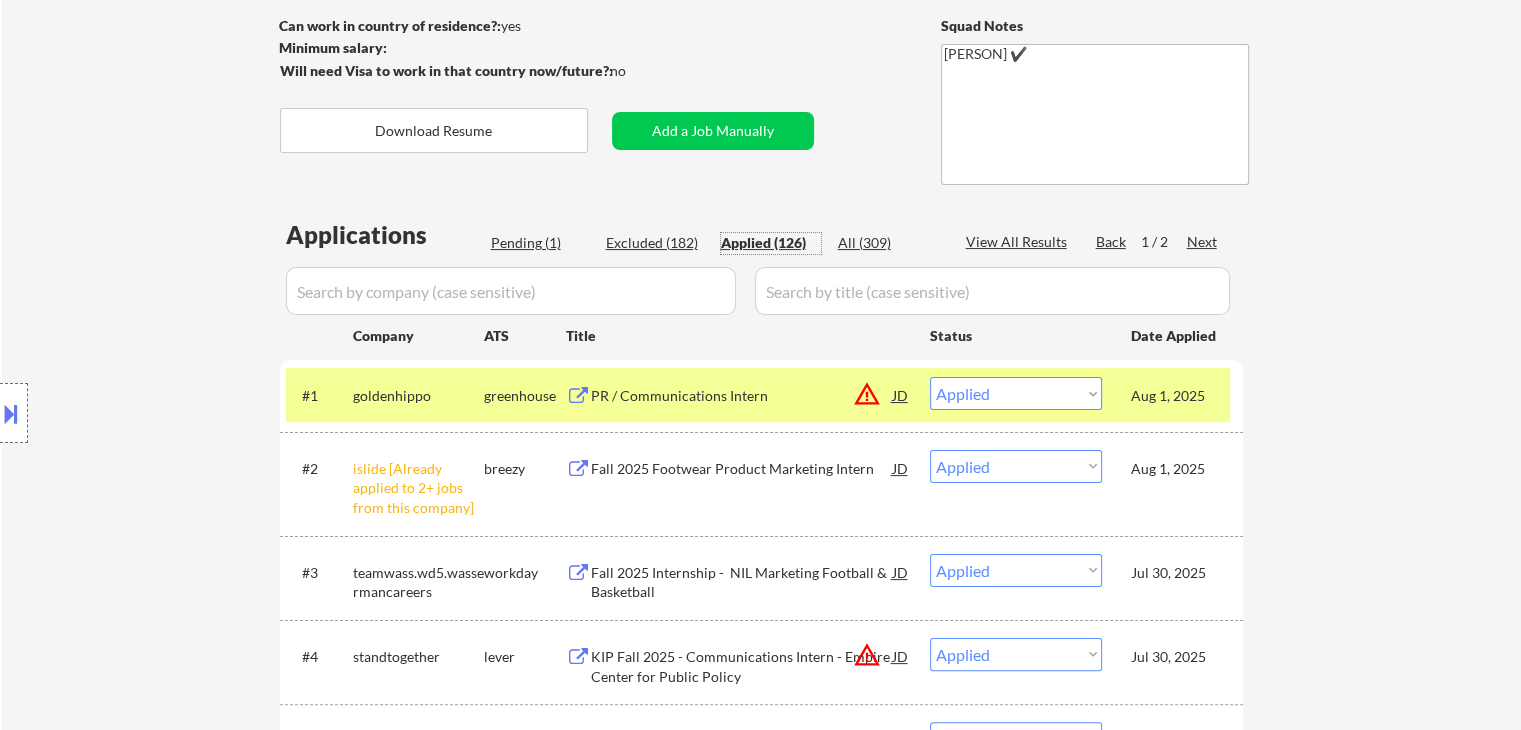 click at bounding box center (11, 413) 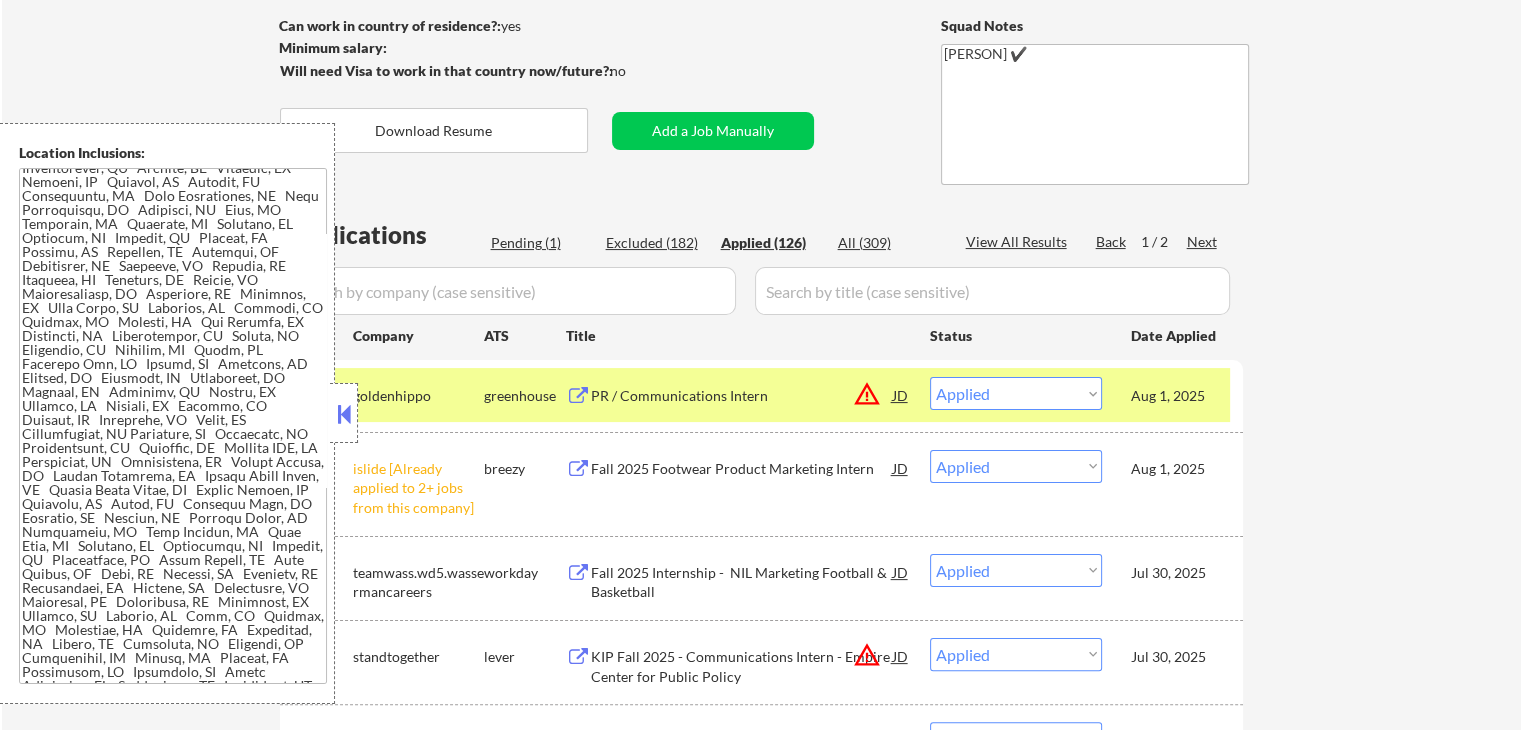scroll, scrollTop: 595, scrollLeft: 0, axis: vertical 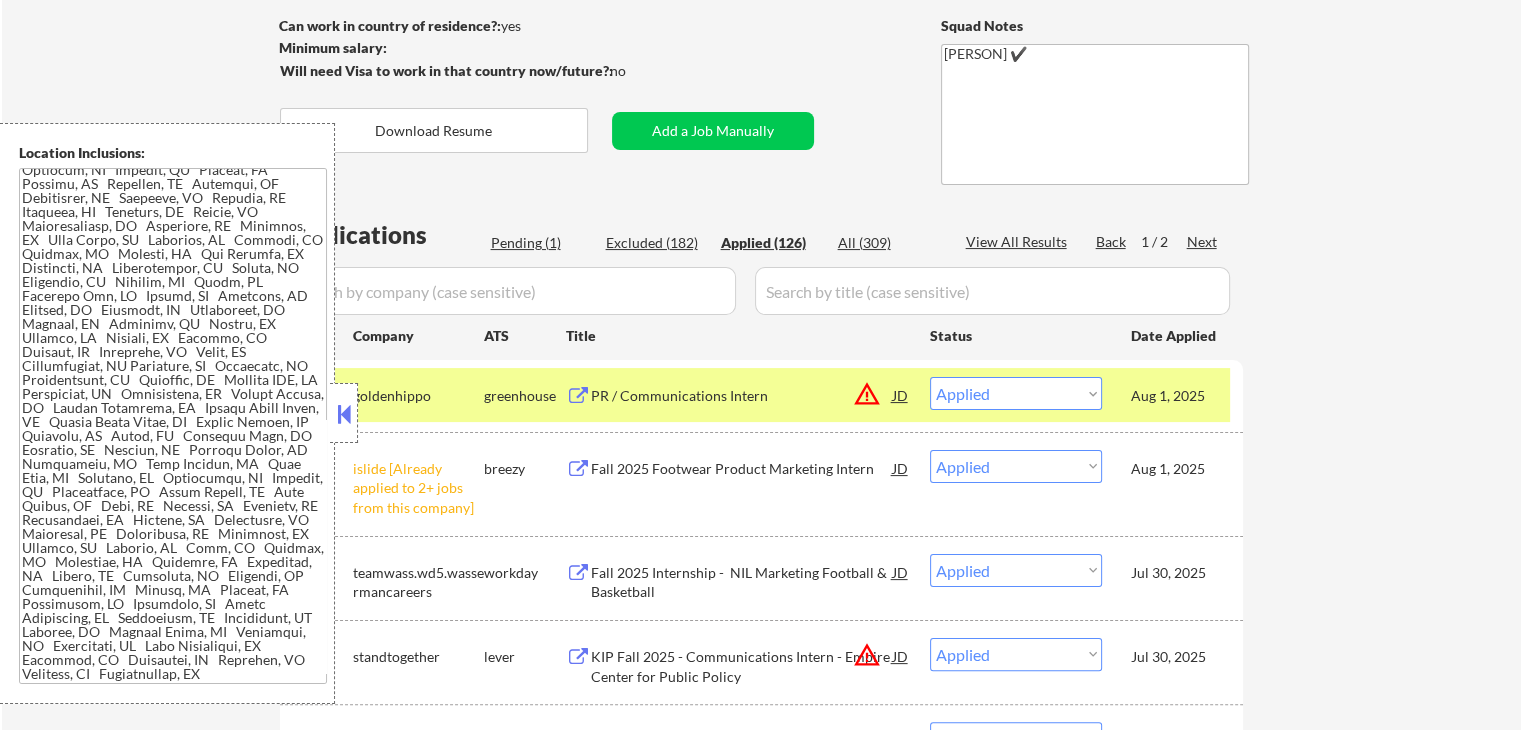click at bounding box center [344, 413] 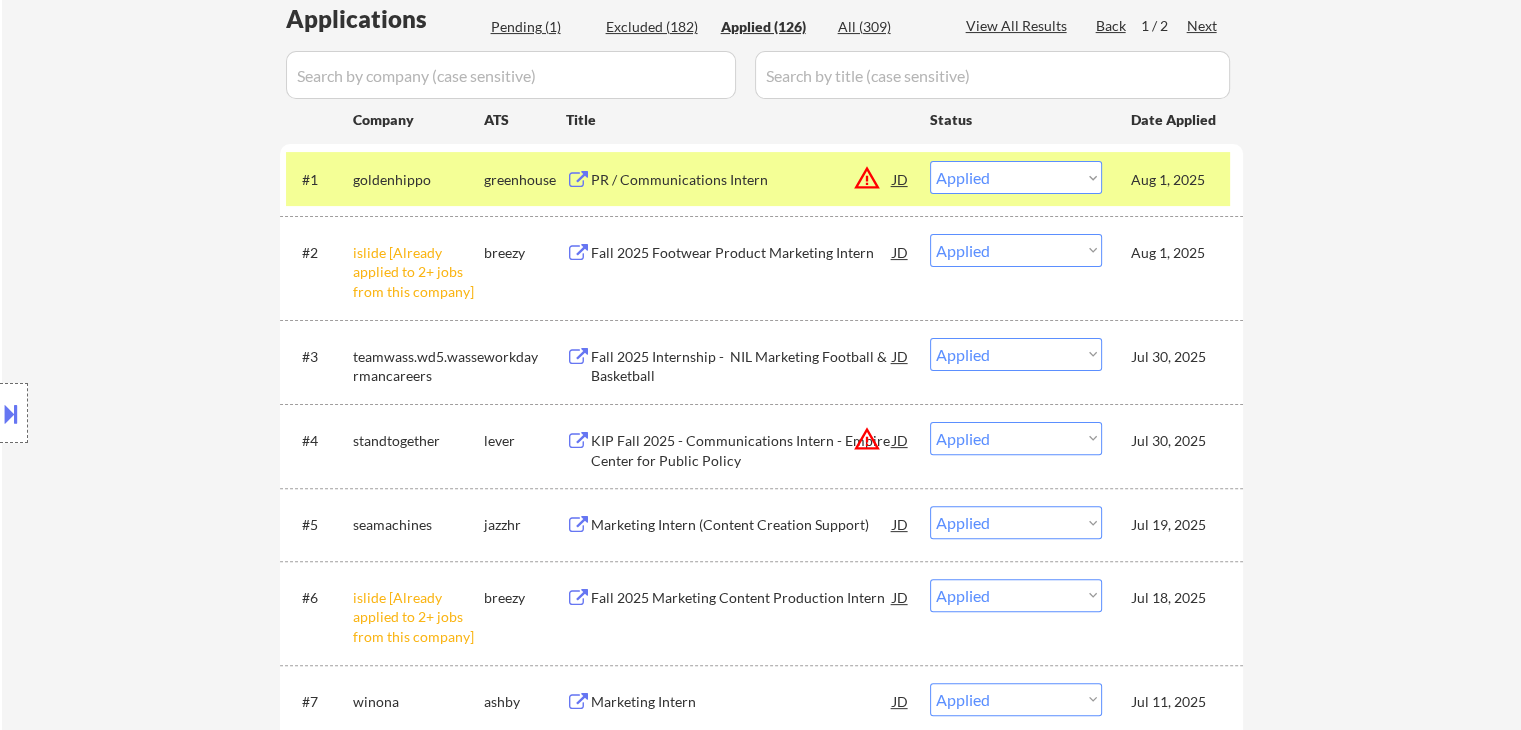scroll, scrollTop: 600, scrollLeft: 0, axis: vertical 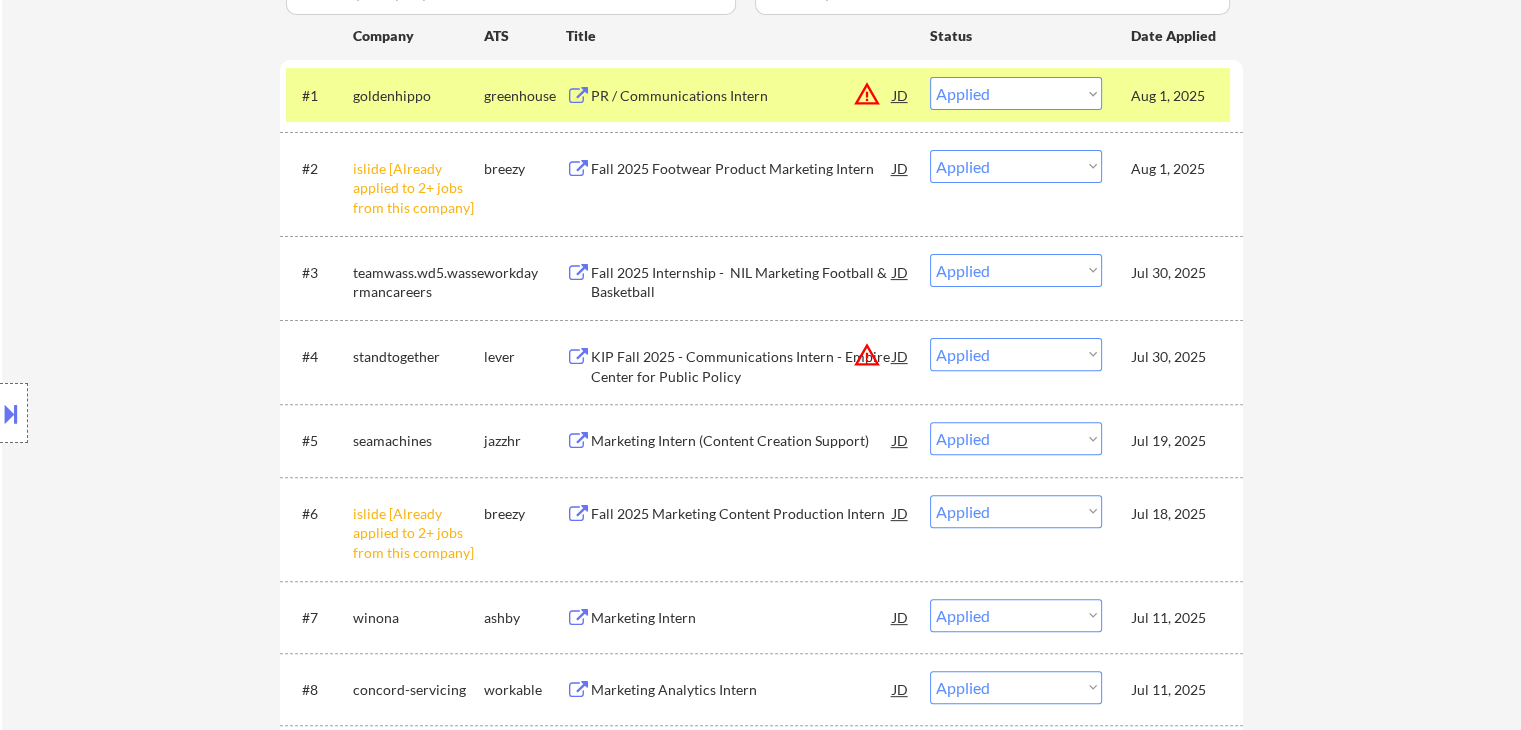 click at bounding box center [11, 413] 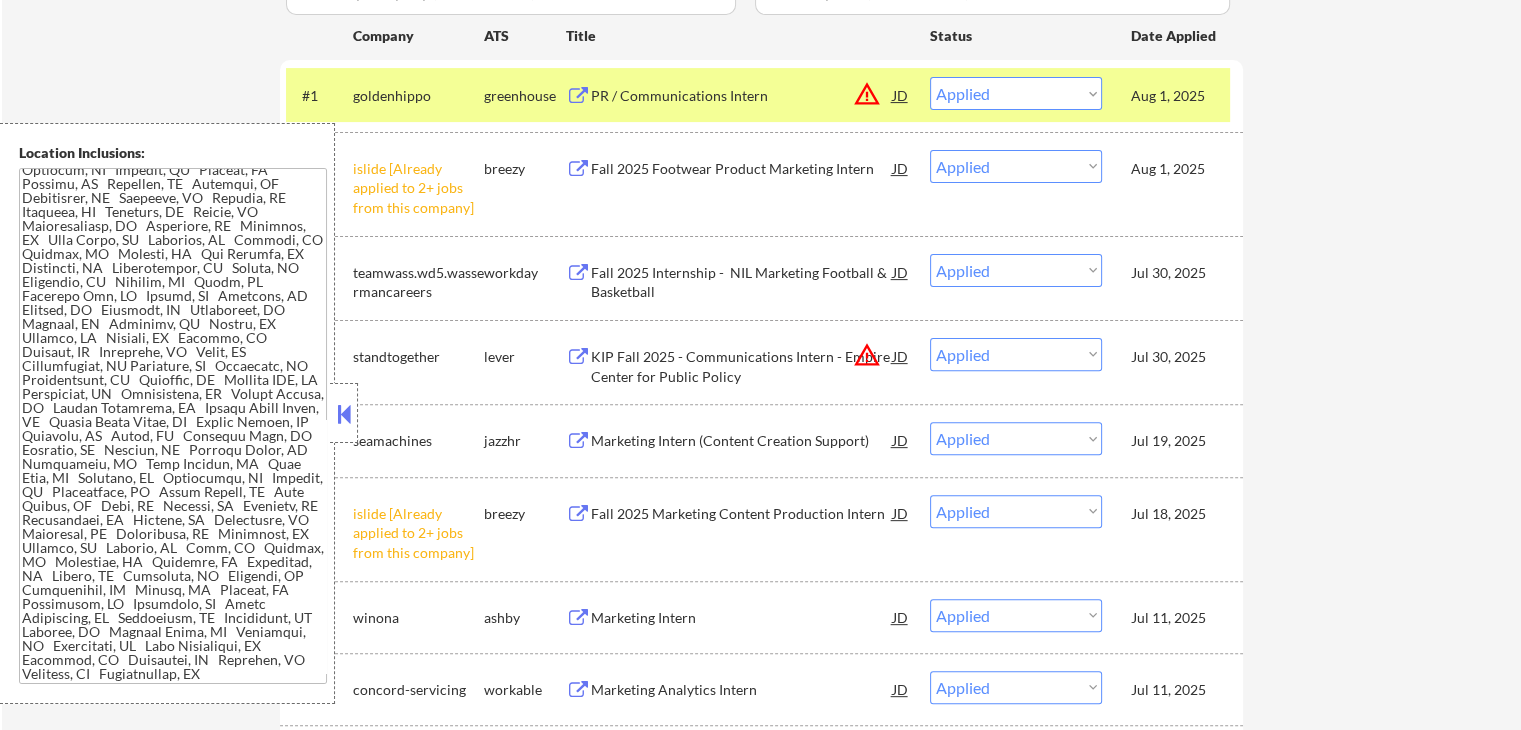 scroll, scrollTop: 595, scrollLeft: 0, axis: vertical 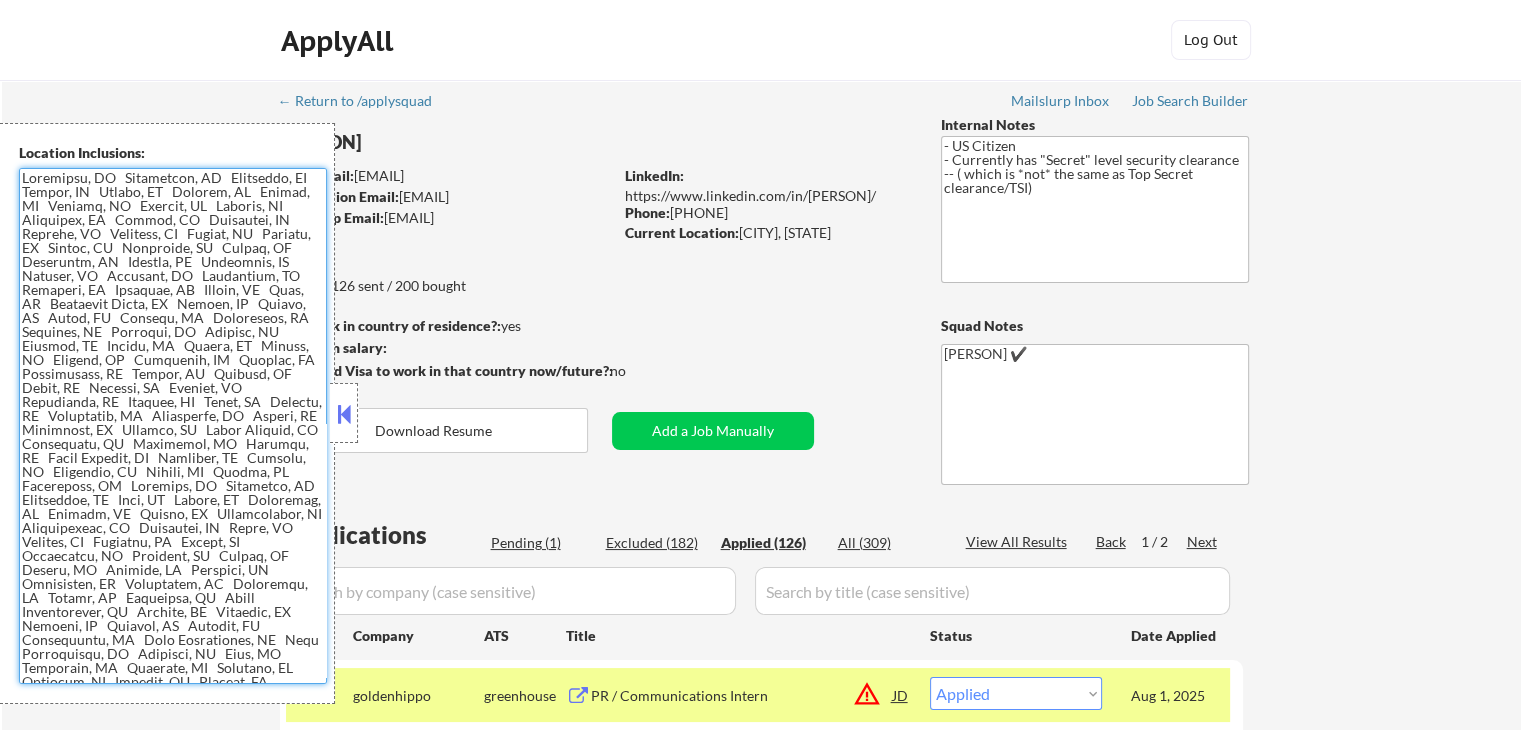 drag, startPoint x: 24, startPoint y: 180, endPoint x: 115, endPoint y: 168, distance: 91.787796 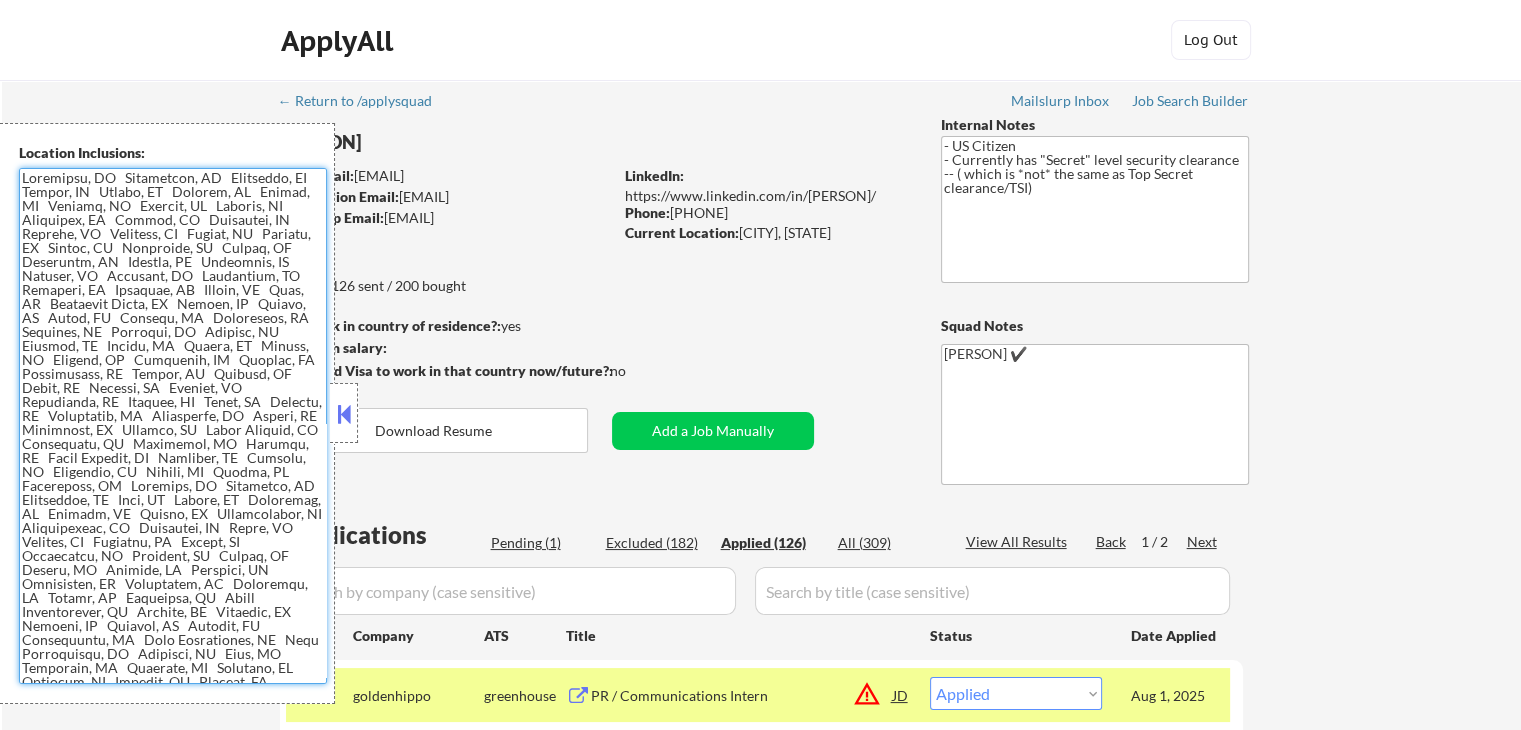 click at bounding box center (173, 426) 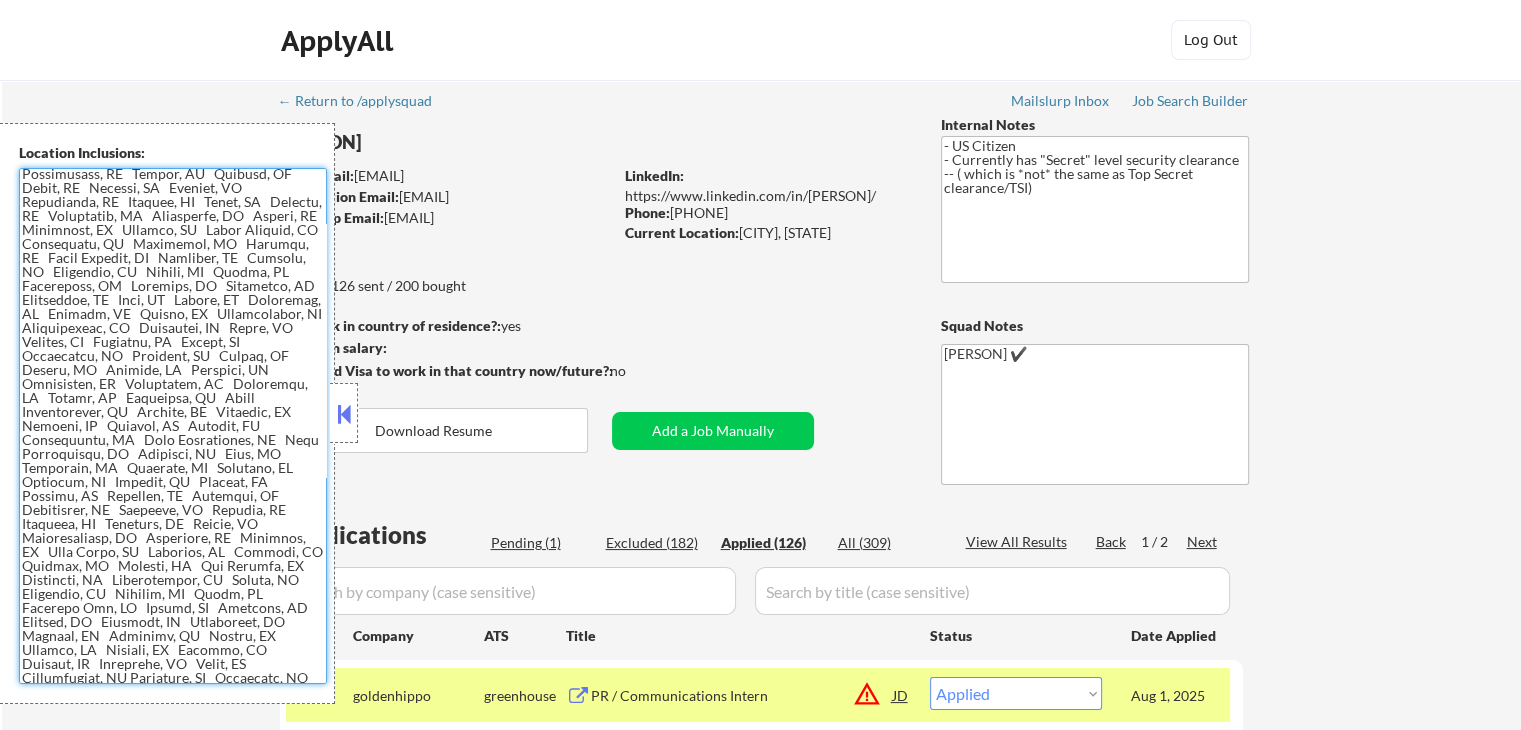 click at bounding box center (173, 426) 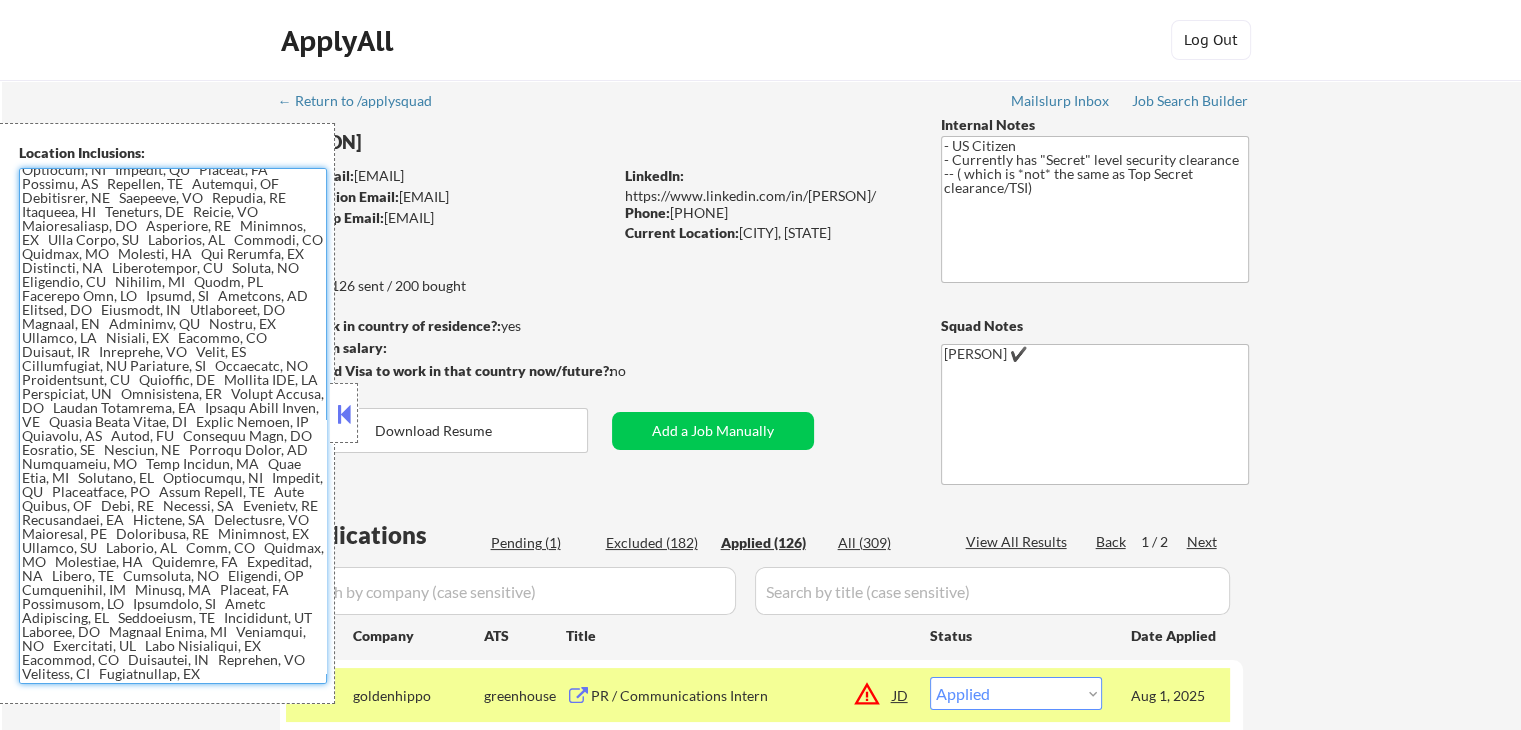 scroll, scrollTop: 595, scrollLeft: 0, axis: vertical 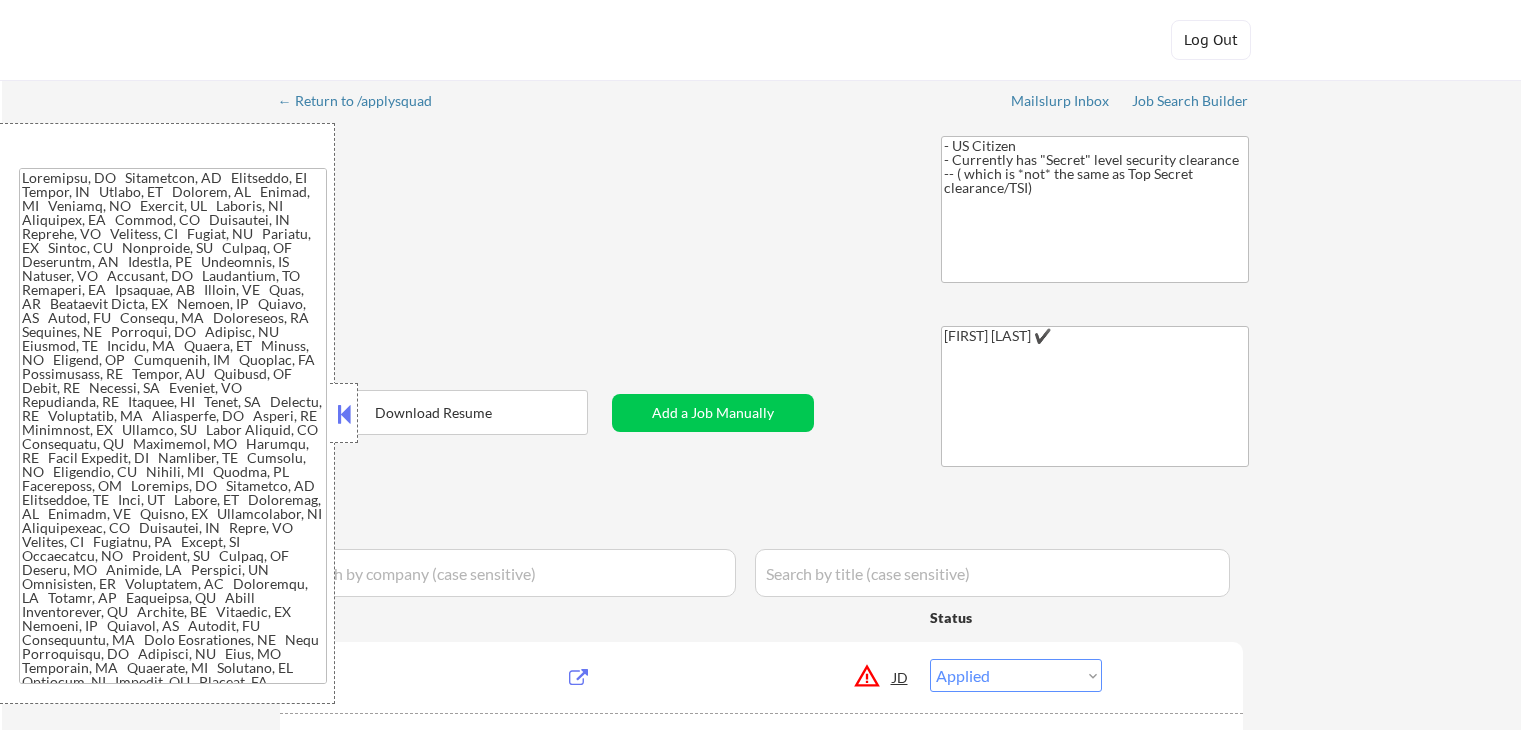 select on ""applied"" 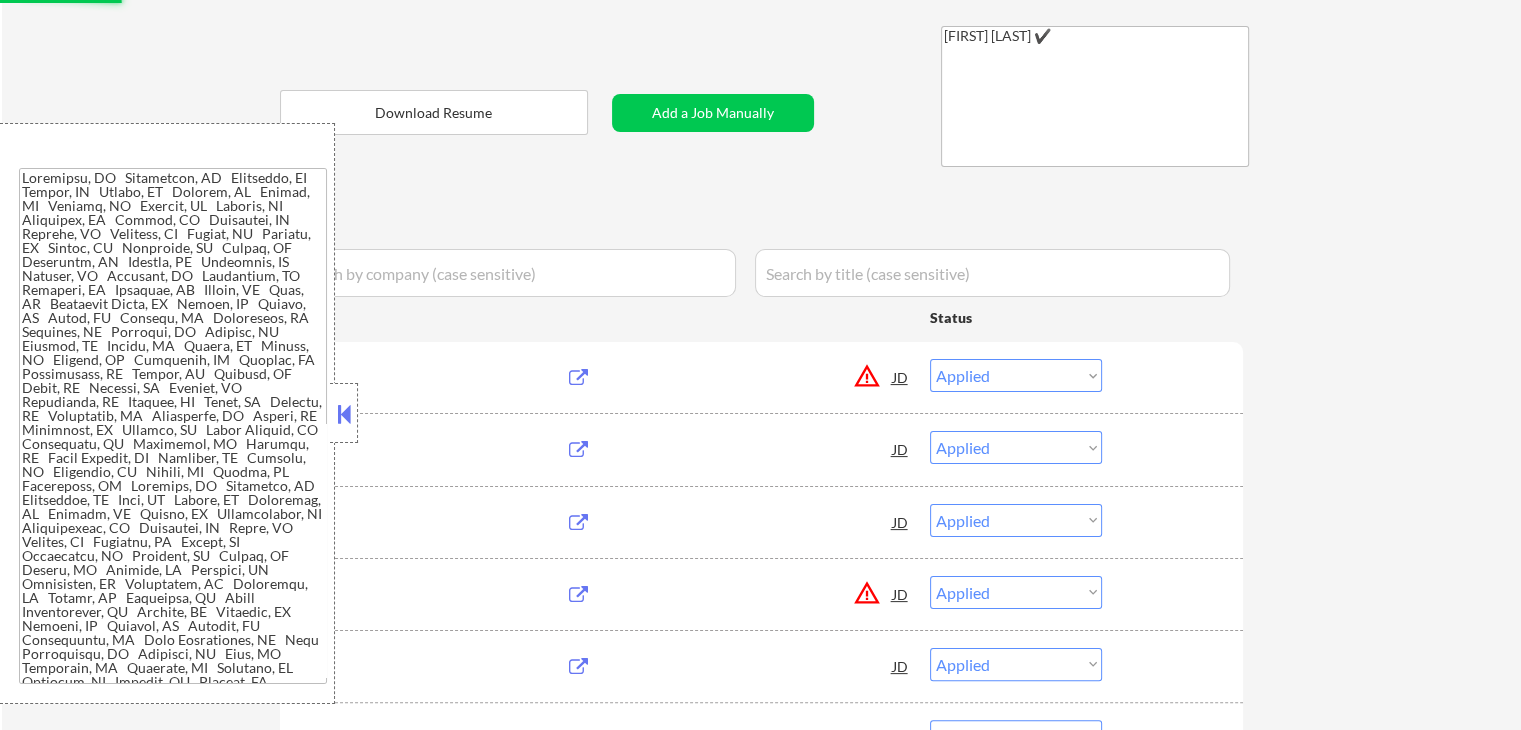 scroll, scrollTop: 300, scrollLeft: 0, axis: vertical 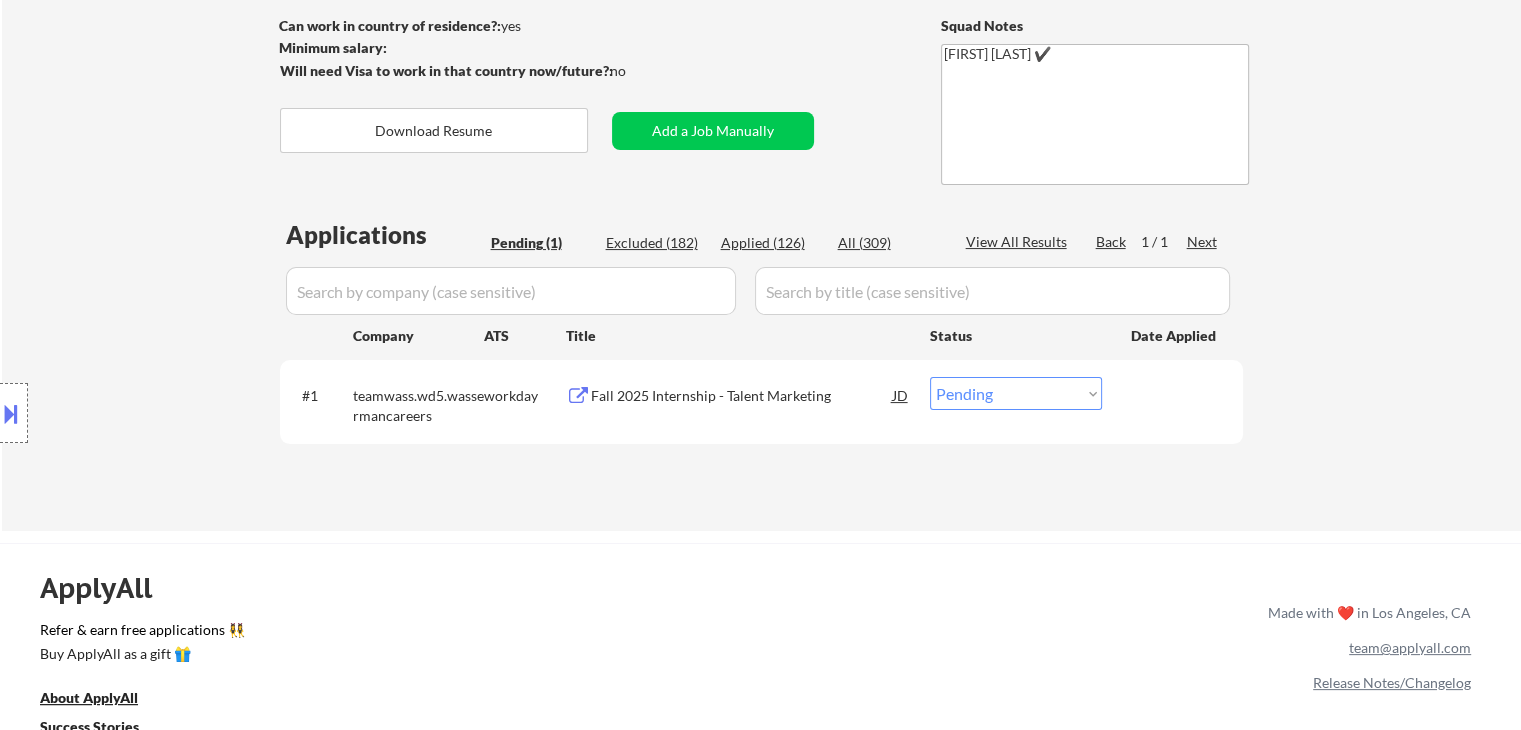 click at bounding box center [179, 413] 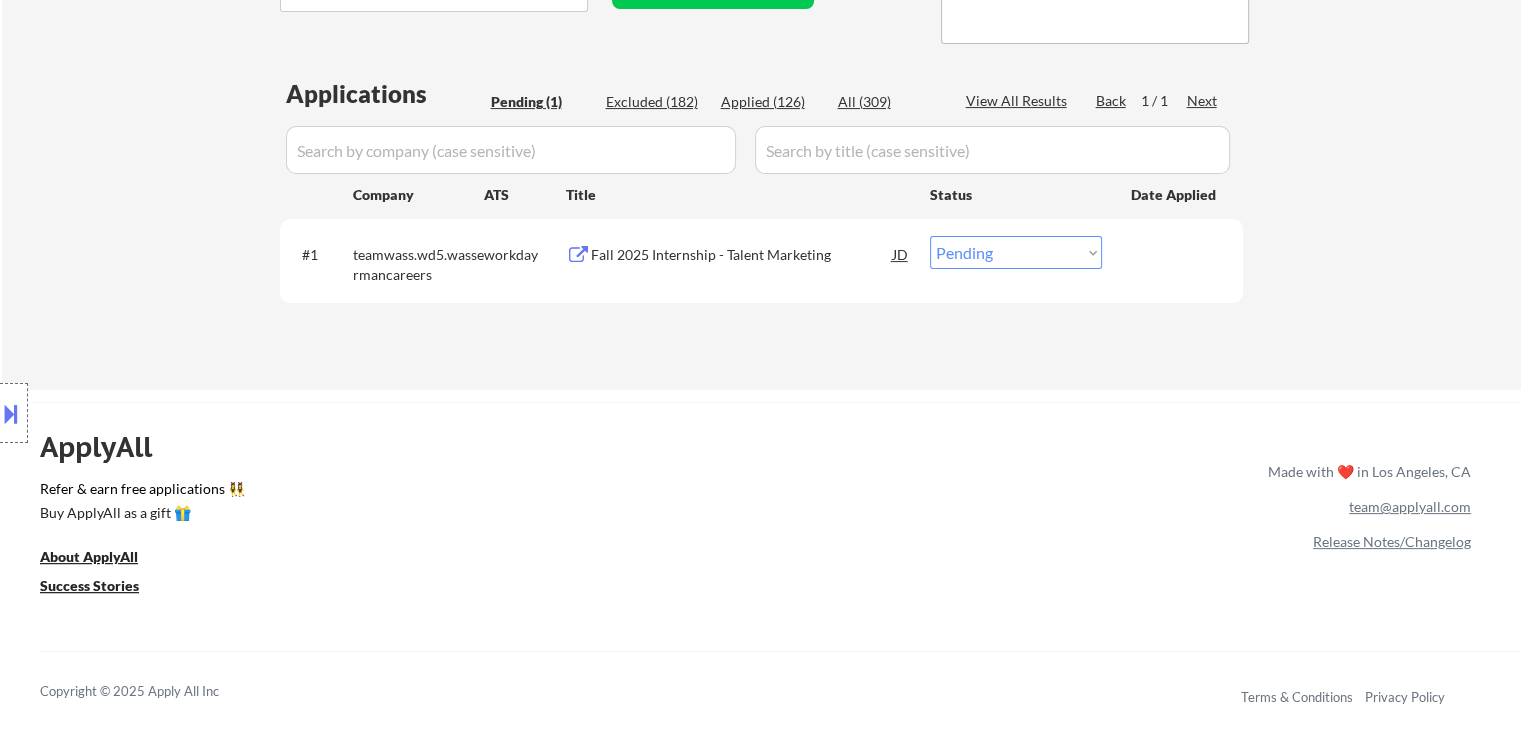 scroll, scrollTop: 500, scrollLeft: 0, axis: vertical 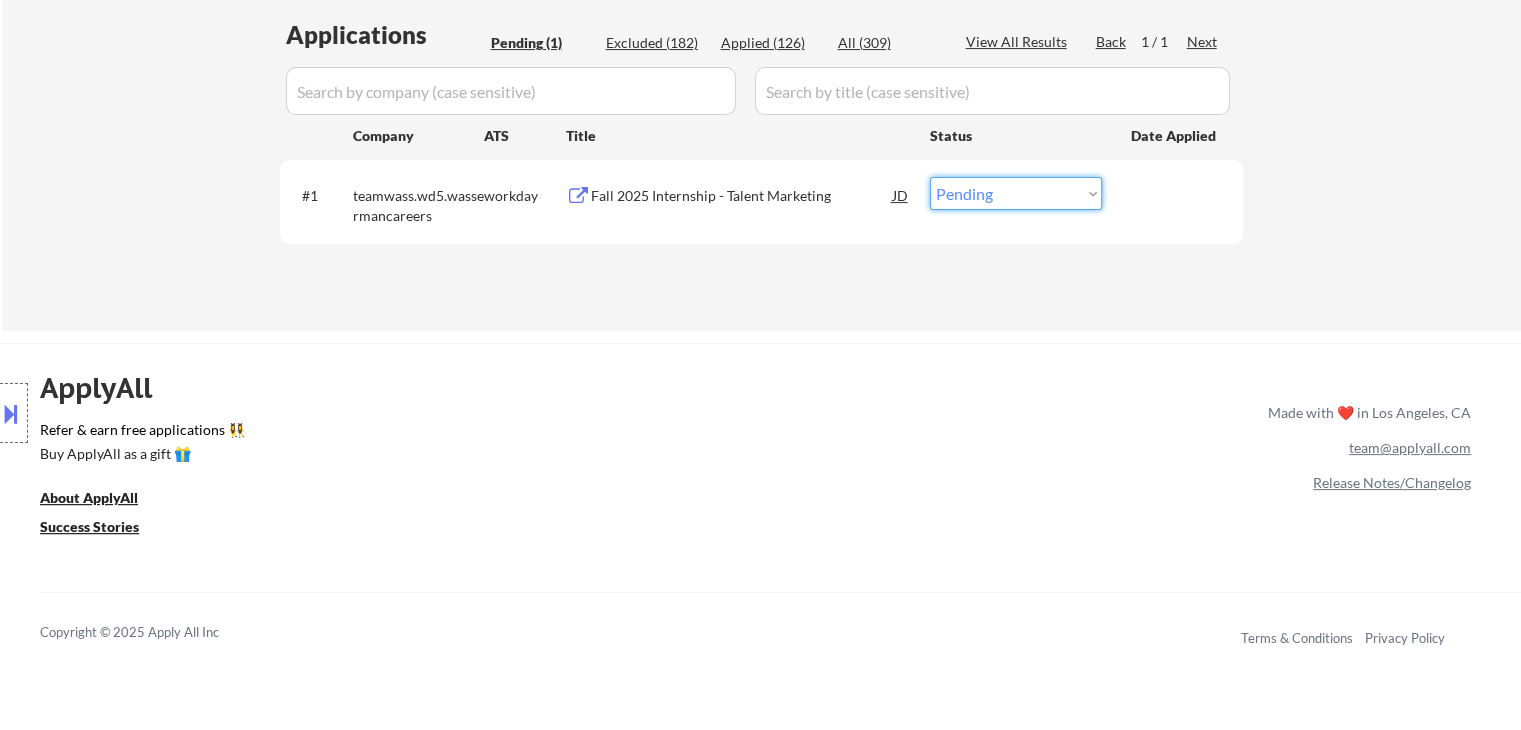 drag, startPoint x: 1026, startPoint y: 194, endPoint x: 1005, endPoint y: 190, distance: 21.377558 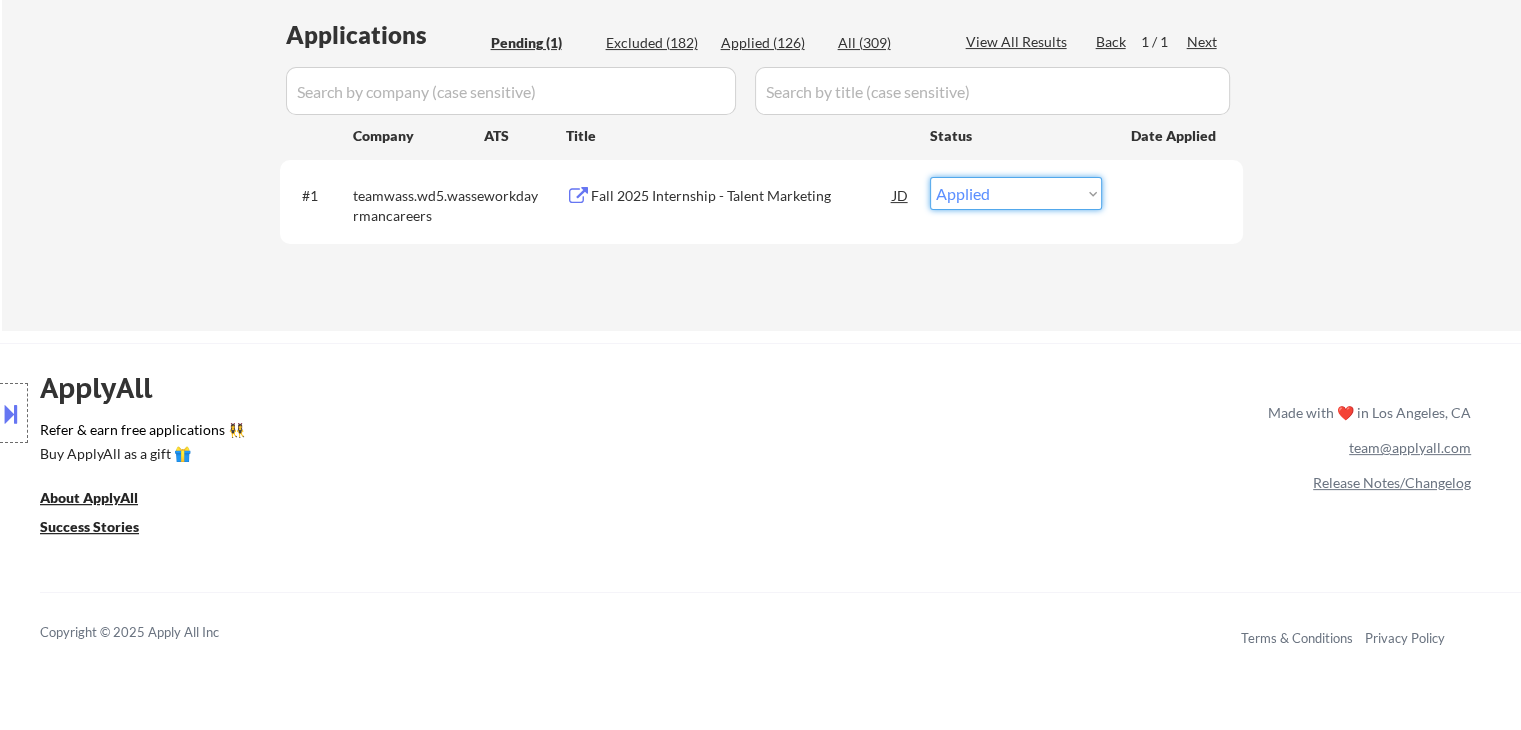 click on "Choose an option... Pending Applied Excluded (Questions) Excluded (Expired) Excluded (Location) Excluded (Bad Match) Excluded (Blocklist) Excluded (Salary) Excluded (Other)" at bounding box center [1016, 193] 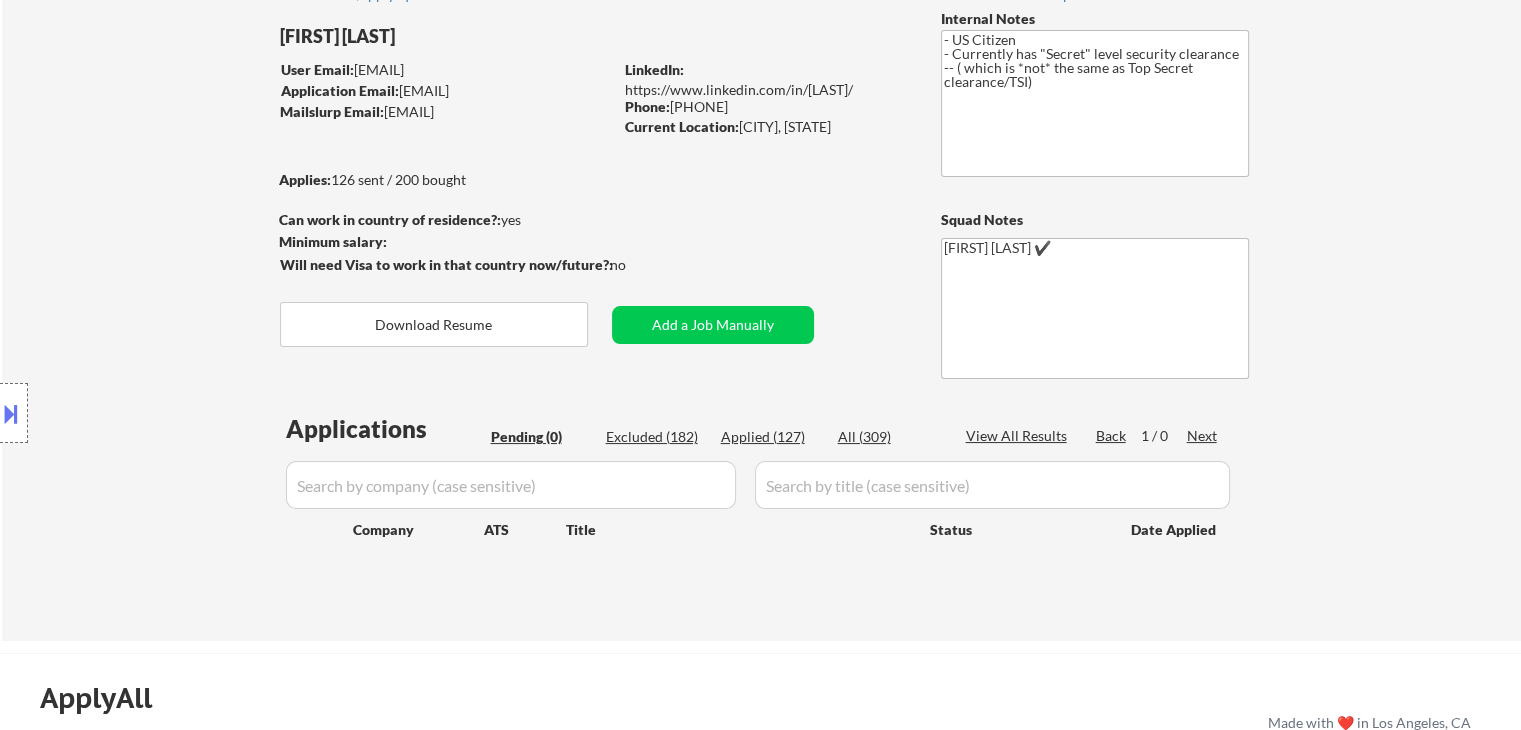 scroll, scrollTop: 0, scrollLeft: 0, axis: both 